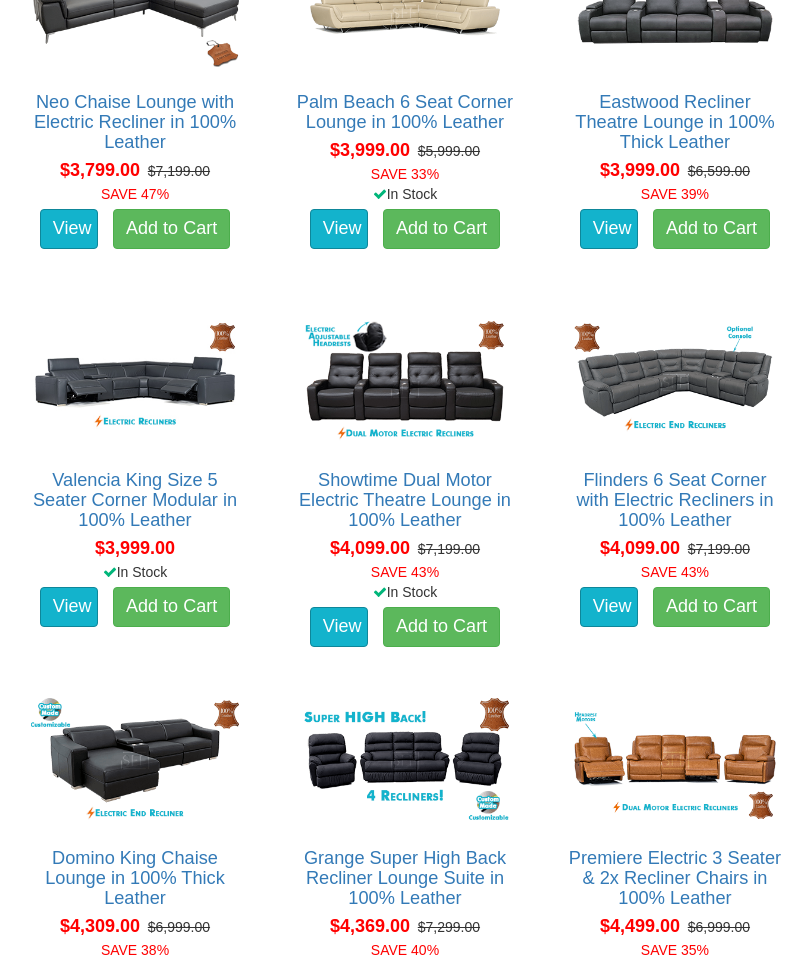 scroll, scrollTop: 2292, scrollLeft: 0, axis: vertical 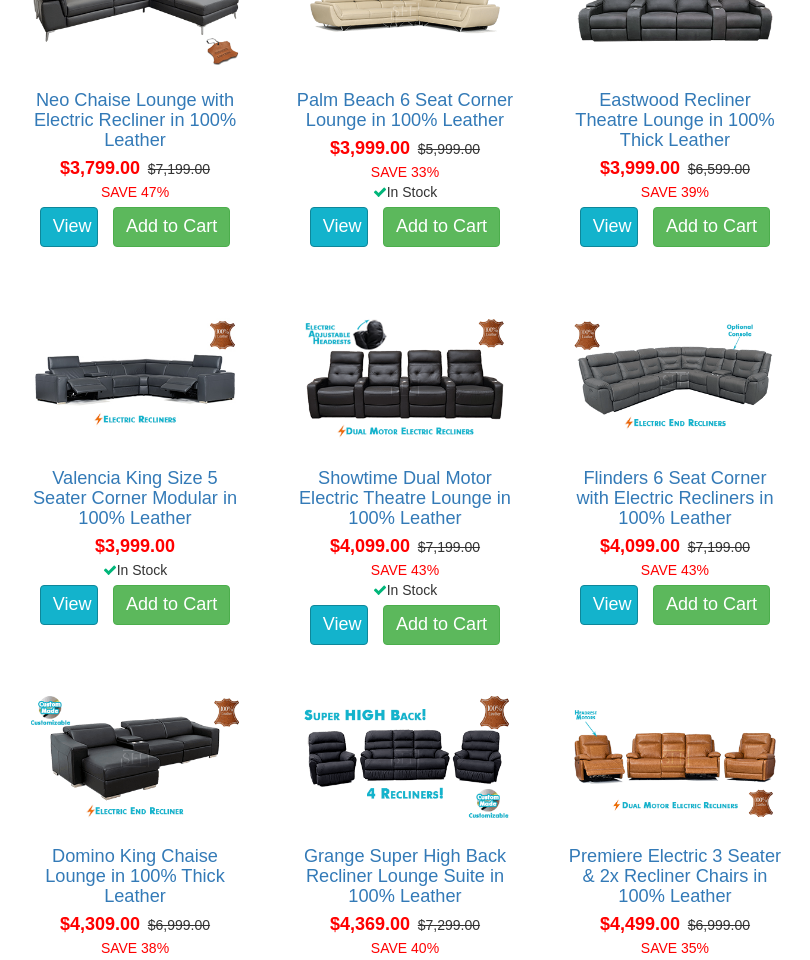 click on "Premiere Electric 3 Seater & 2x Recliner Chairs in 100% Leather" at bounding box center [675, 877] 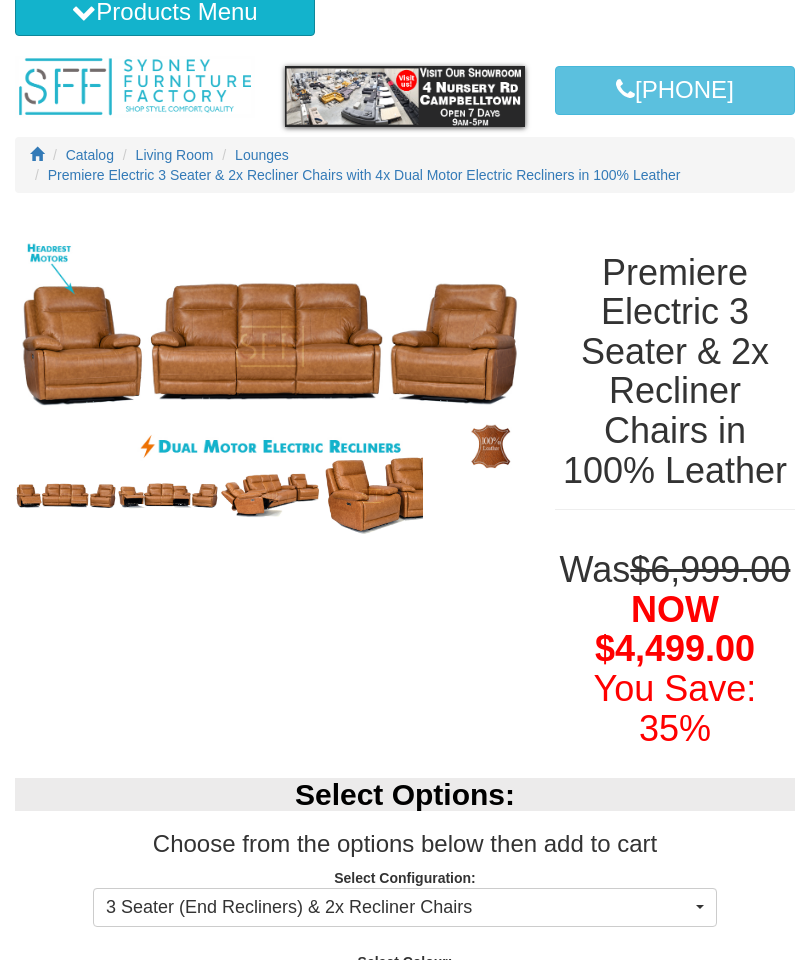 scroll, scrollTop: 0, scrollLeft: 0, axis: both 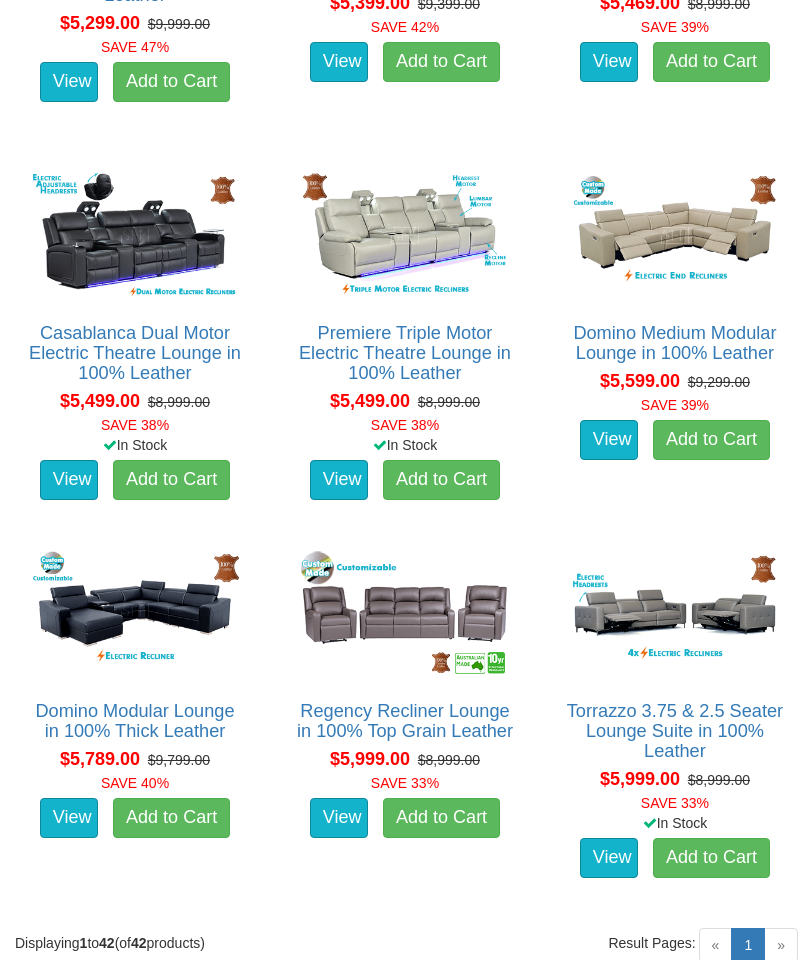 click on "View" at bounding box center [339, 818] 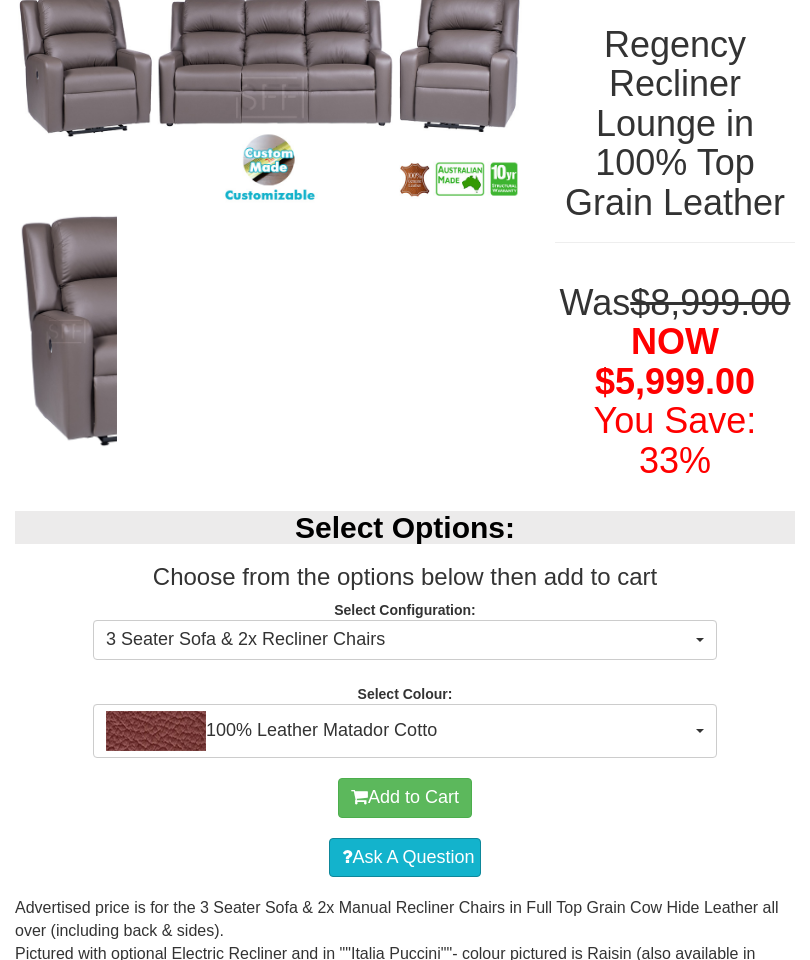 scroll, scrollTop: 276, scrollLeft: 0, axis: vertical 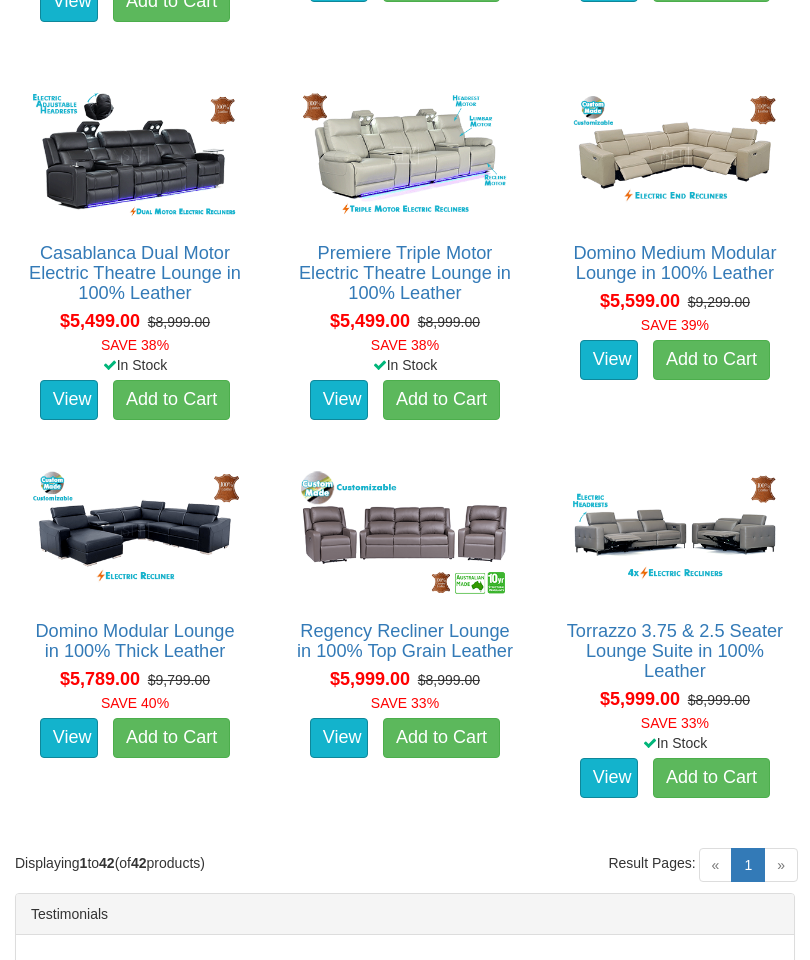 click on "Regency Recliner Lounge in 100% Top Grain Leather" at bounding box center (405, 641) 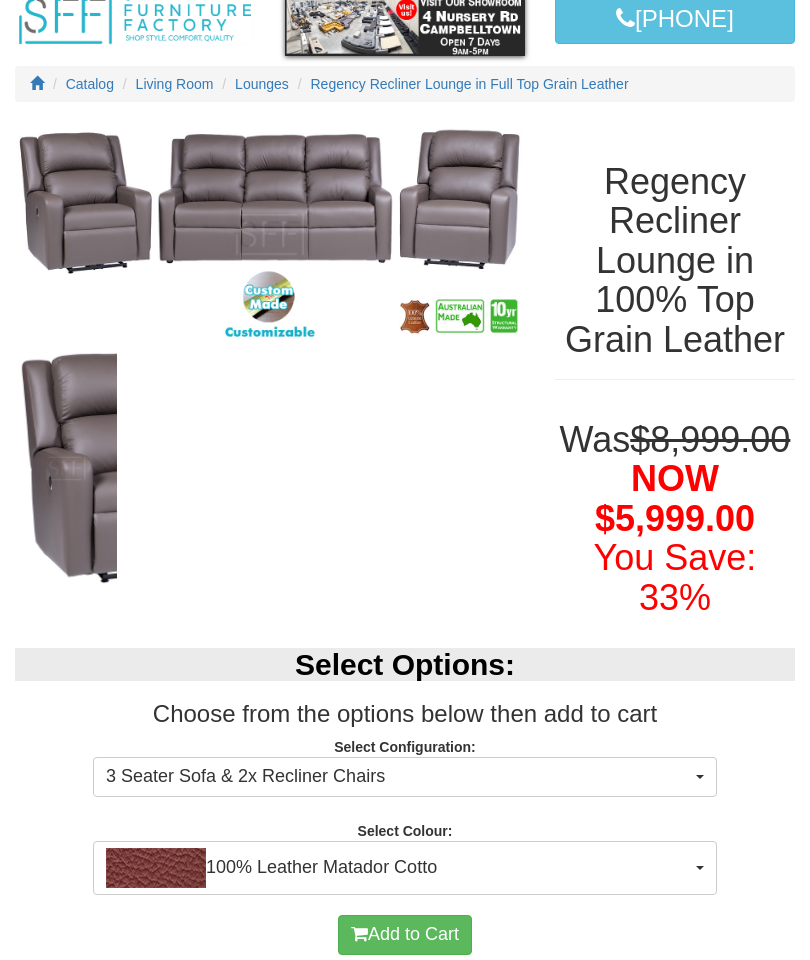 scroll, scrollTop: 0, scrollLeft: 0, axis: both 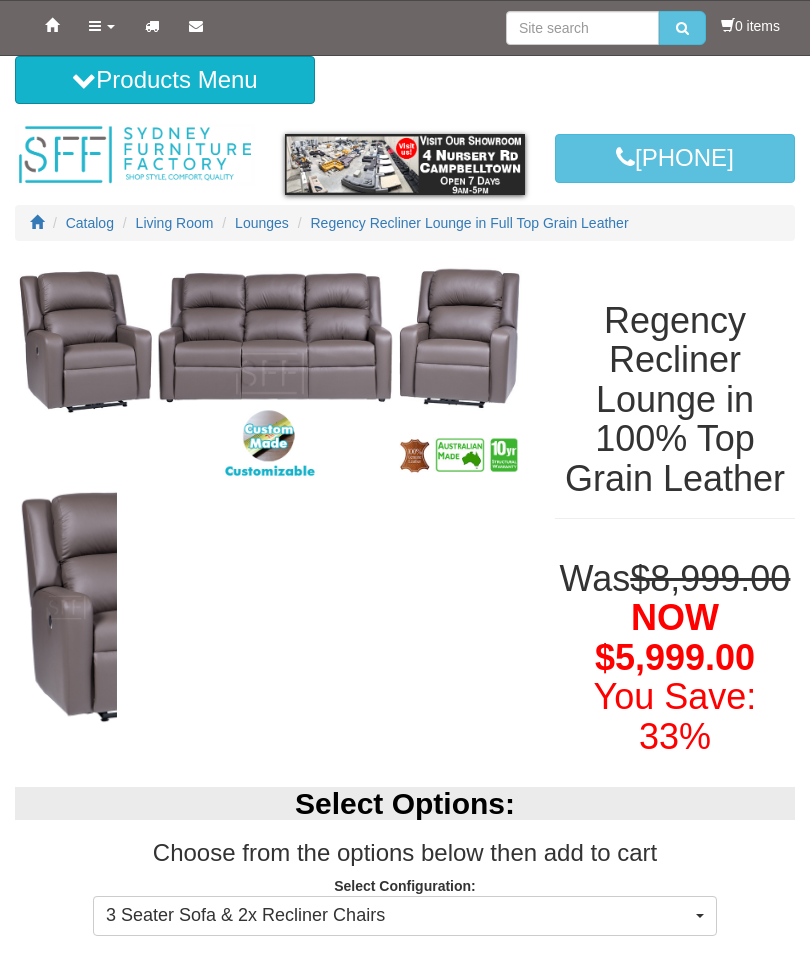 click at bounding box center [270, 604] 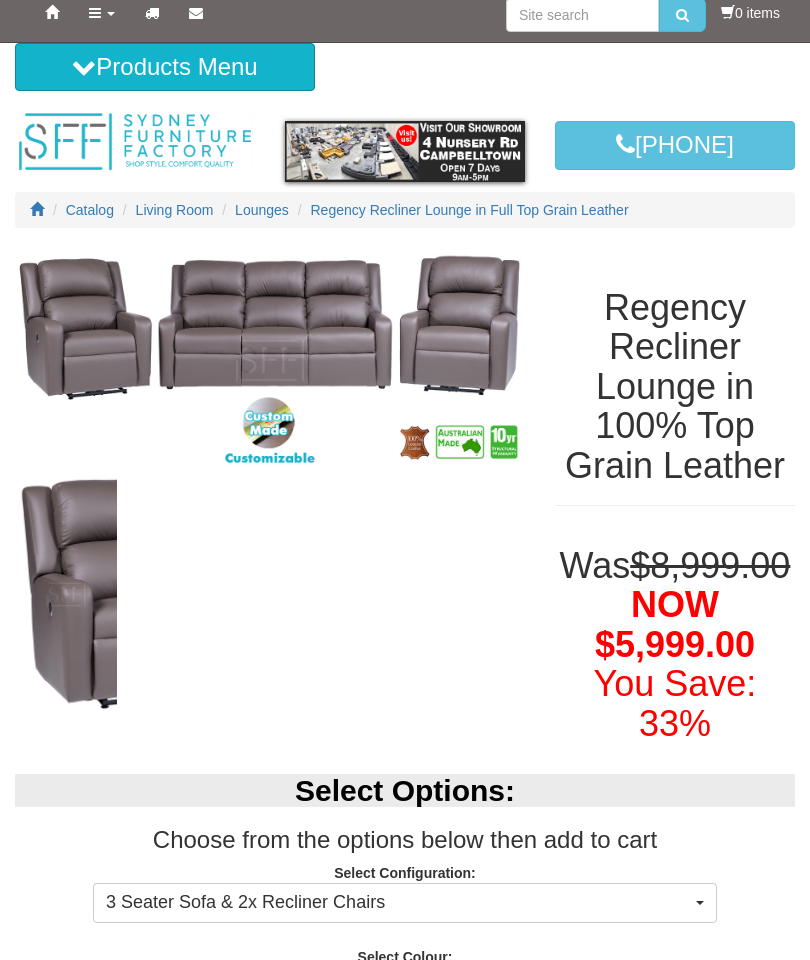 scroll, scrollTop: 0, scrollLeft: 0, axis: both 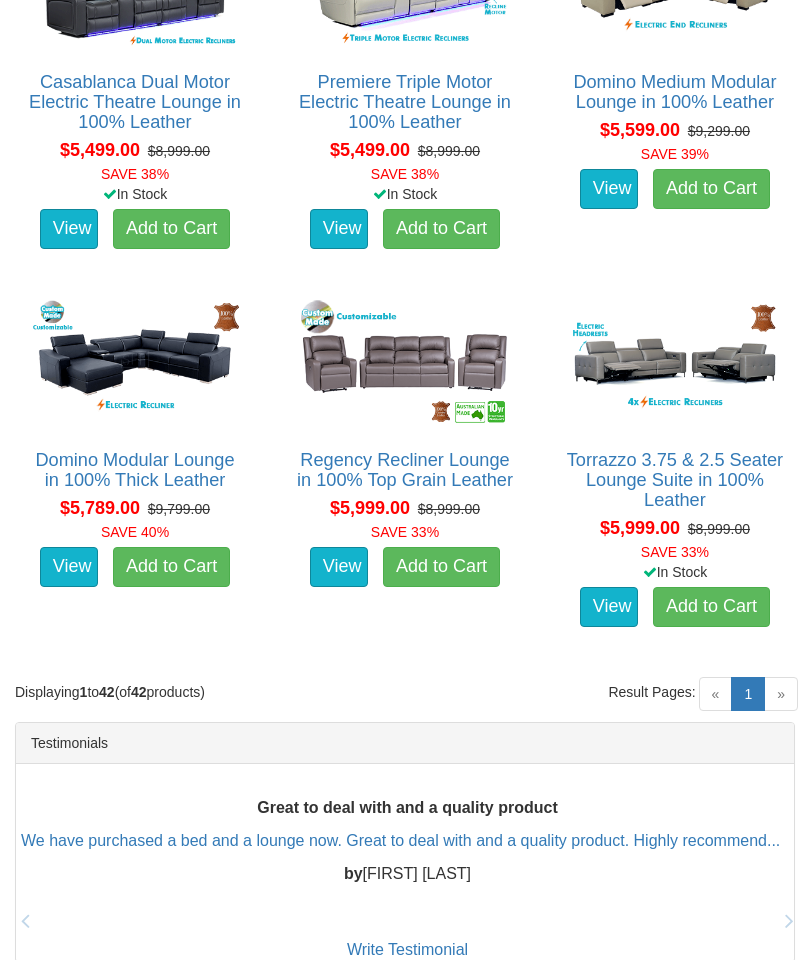 click on "View" at bounding box center [339, 567] 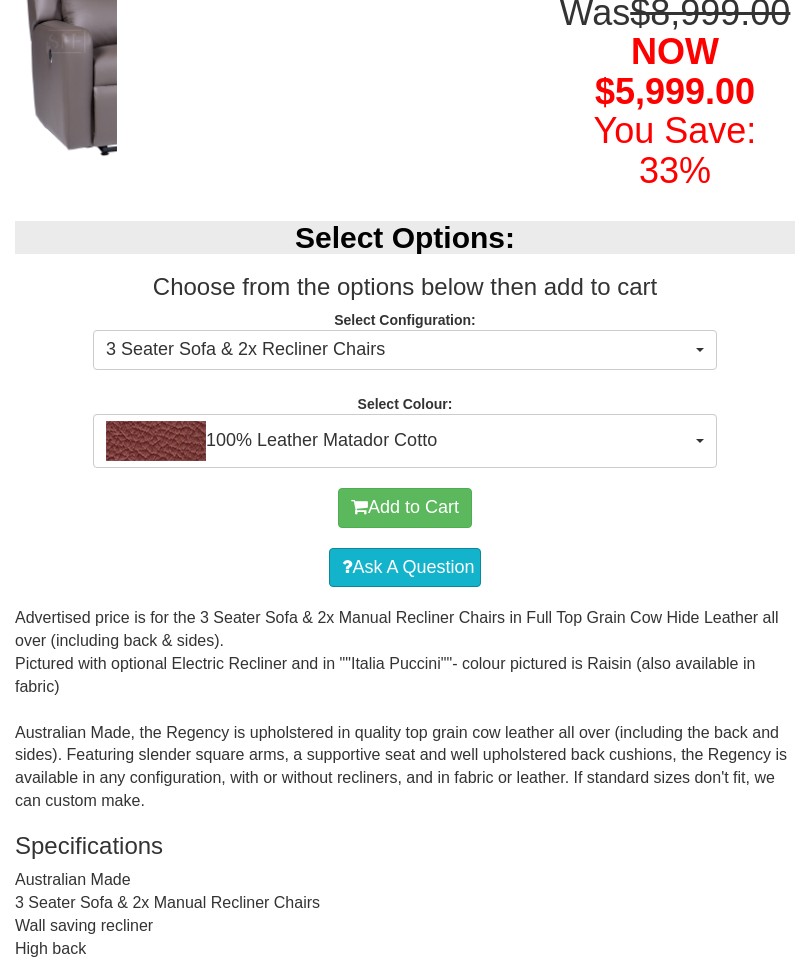 scroll, scrollTop: 555, scrollLeft: 0, axis: vertical 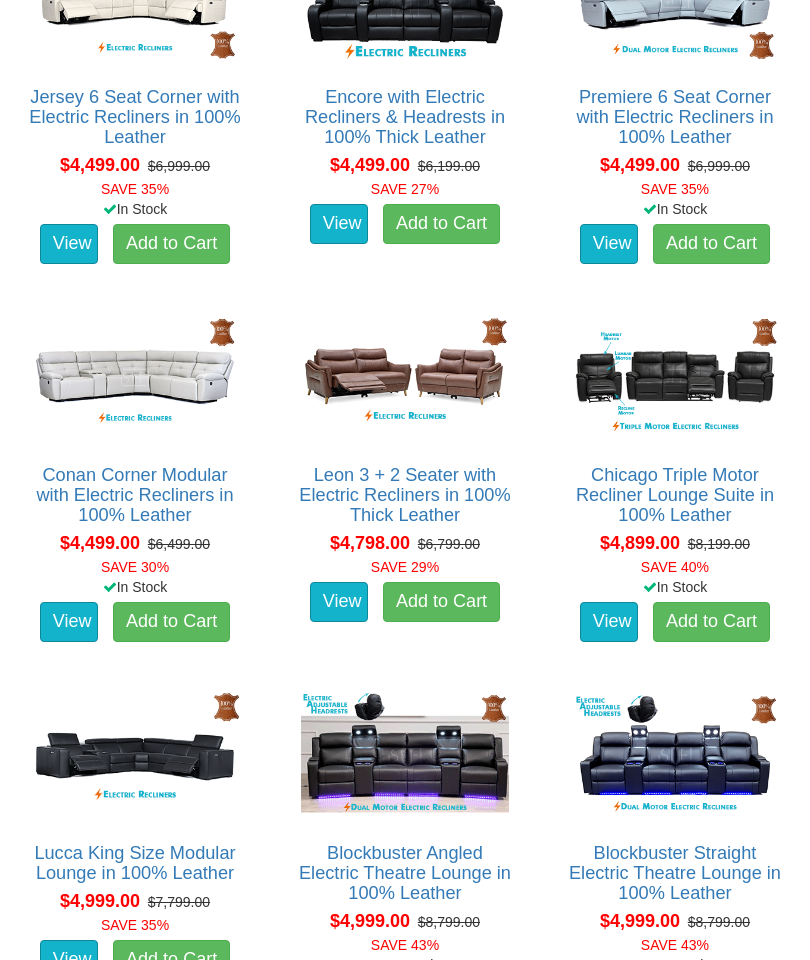 click on "Chicago Triple Motor Recliner Lounge Suite in 100% Leather" at bounding box center (675, 495) 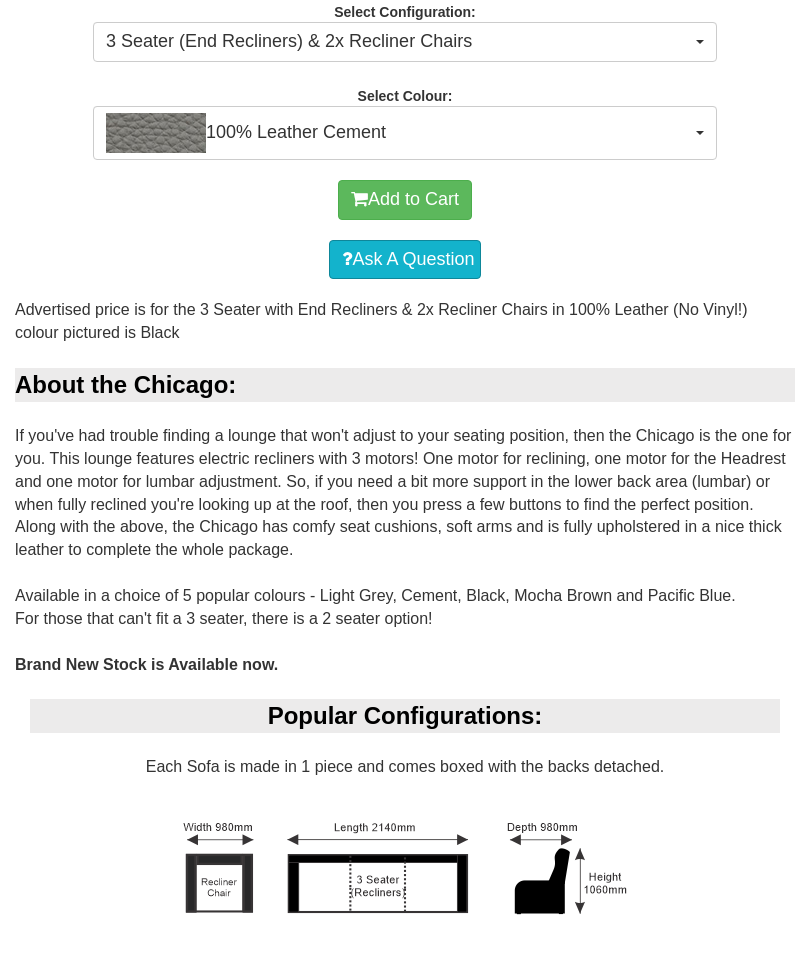 scroll, scrollTop: 874, scrollLeft: 0, axis: vertical 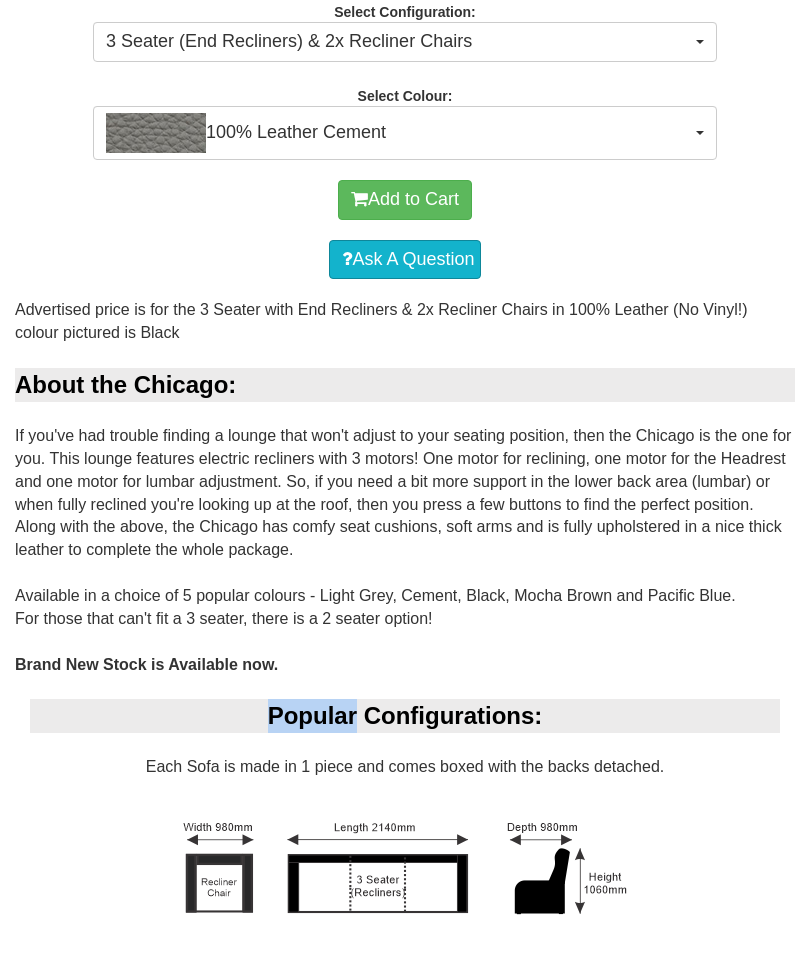 click on "3 Seater + 2x Recliner Chairs" at bounding box center (405, 902) 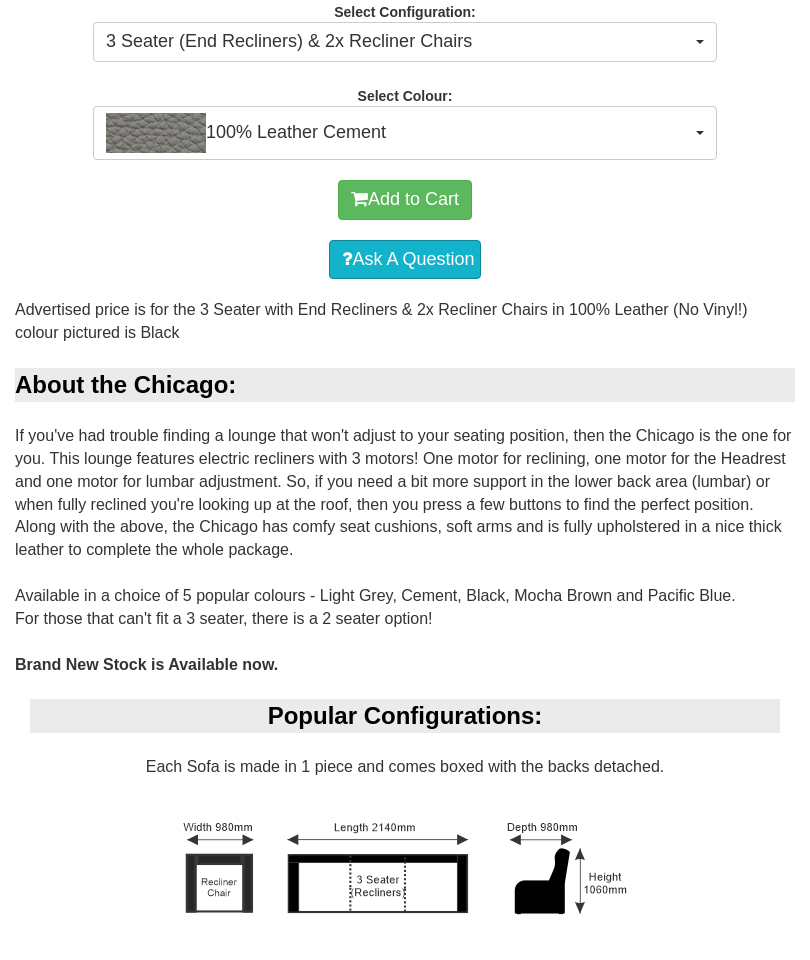 click on "3 Seater + 2x Recliner Chairs" at bounding box center (405, 902) 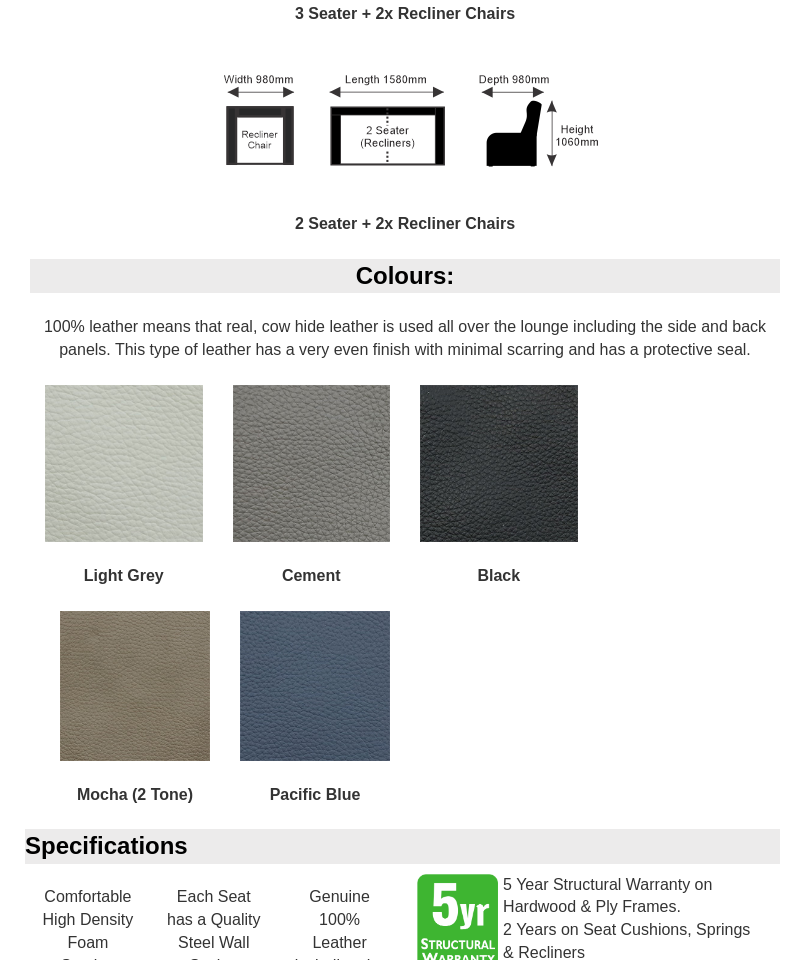 scroll, scrollTop: 1901, scrollLeft: 0, axis: vertical 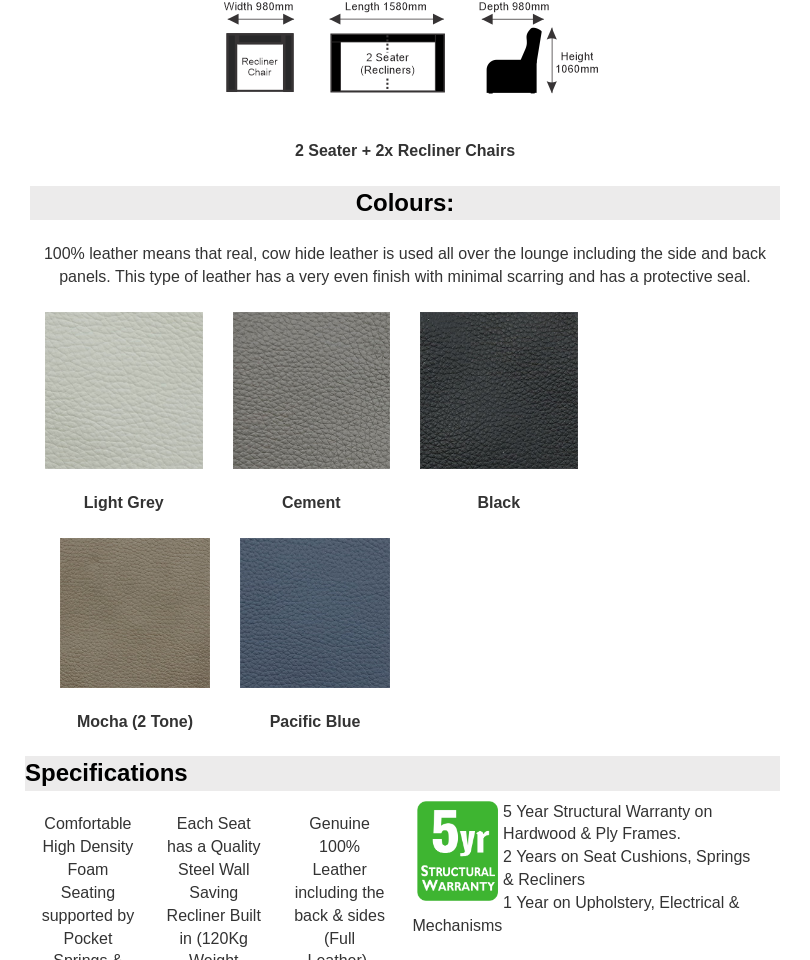 click at bounding box center (135, 613) 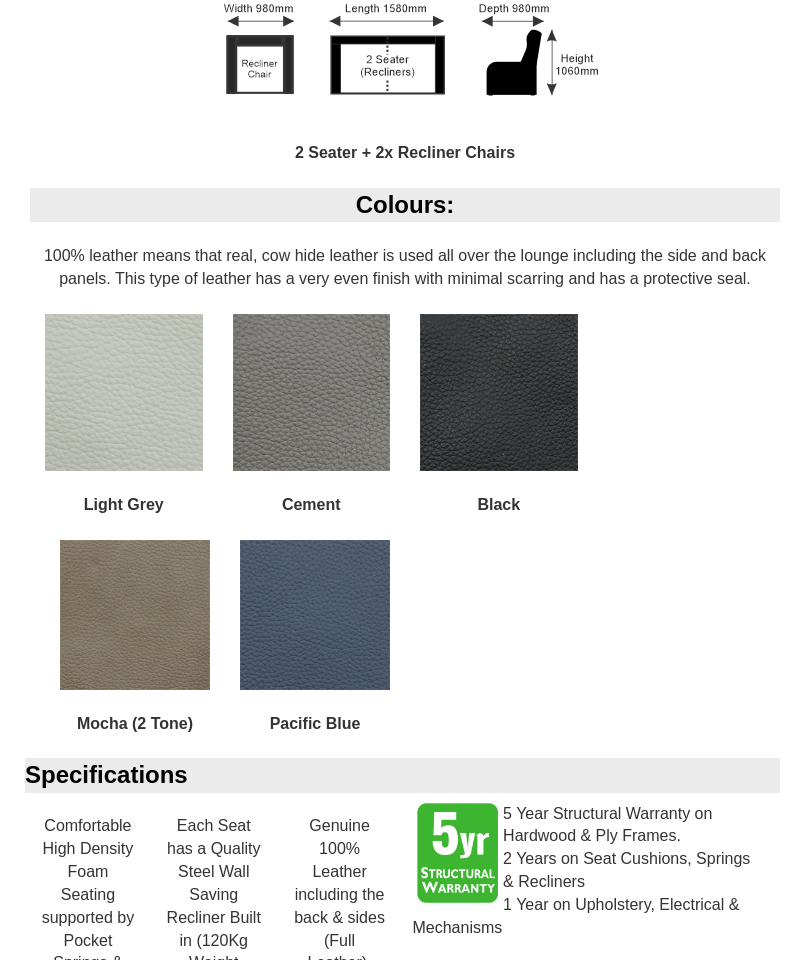 click at bounding box center [135, 616] 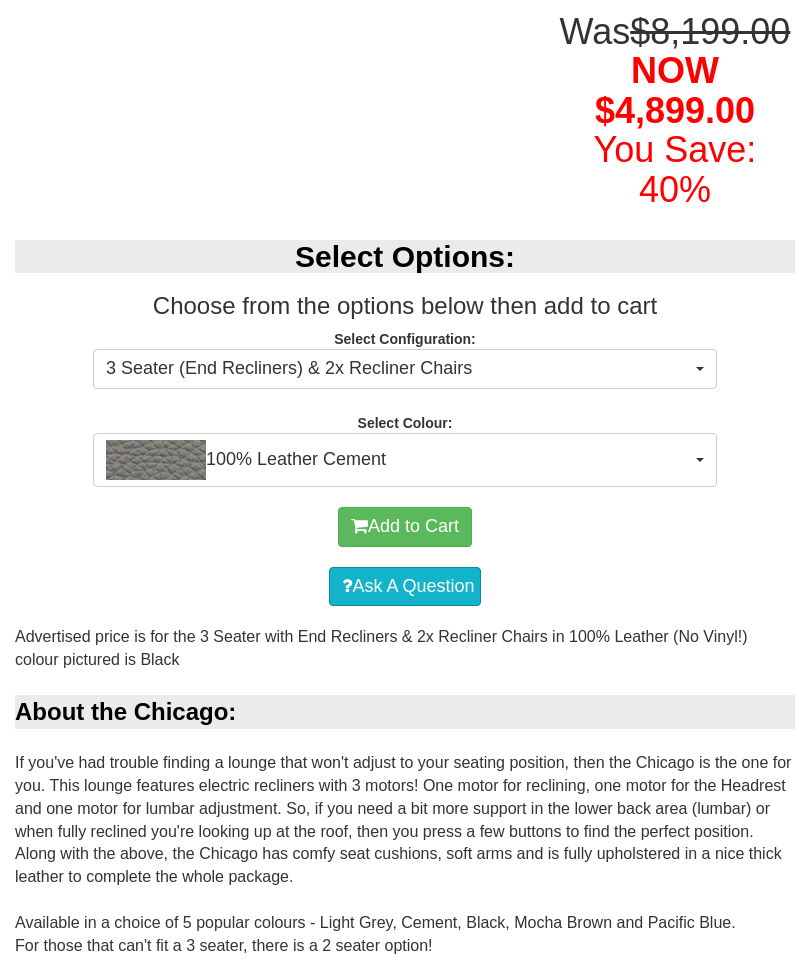 scroll, scrollTop: 567, scrollLeft: 0, axis: vertical 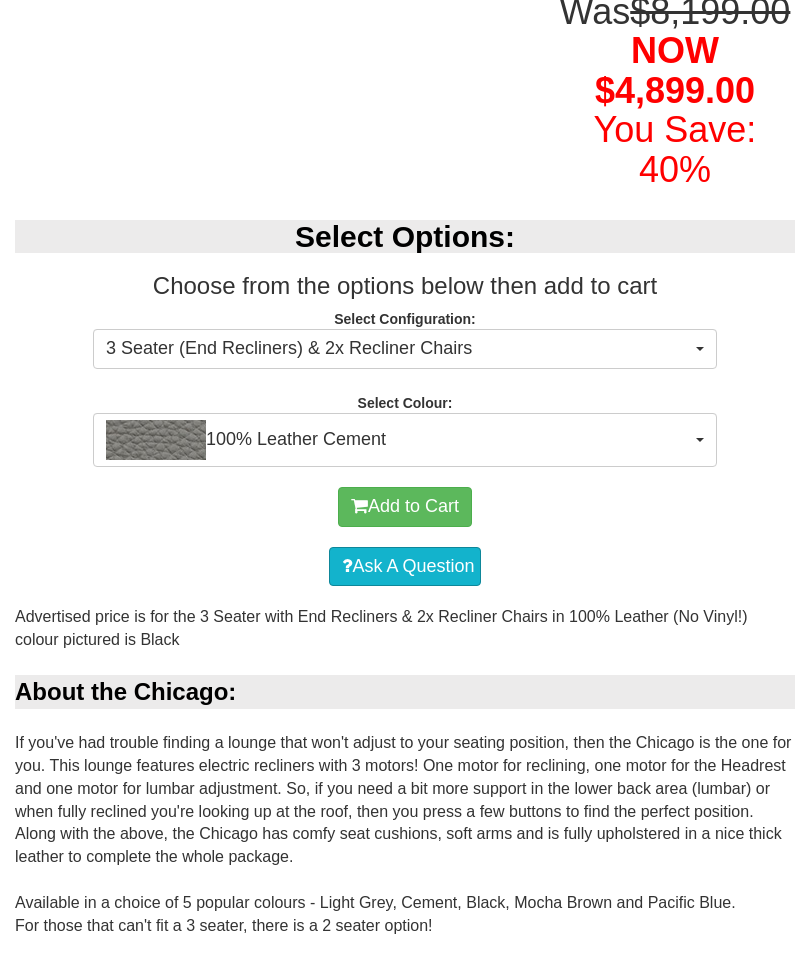 click on "100% Leather Cement" at bounding box center (398, 440) 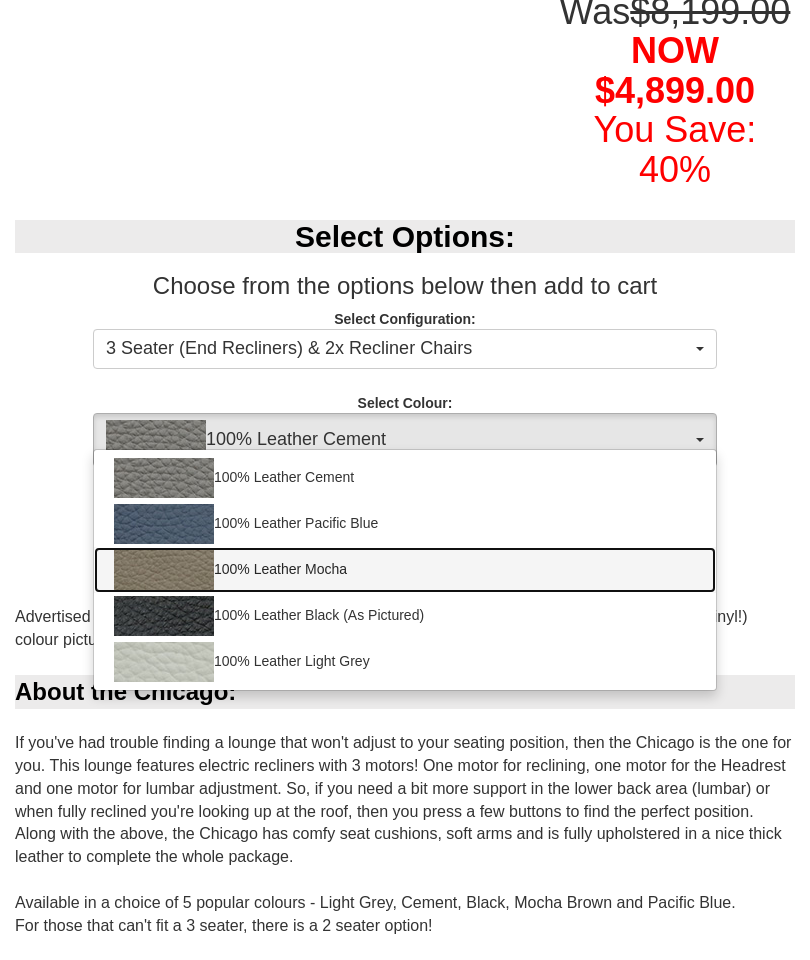 click on "100% Leather Mocha" at bounding box center [405, 570] 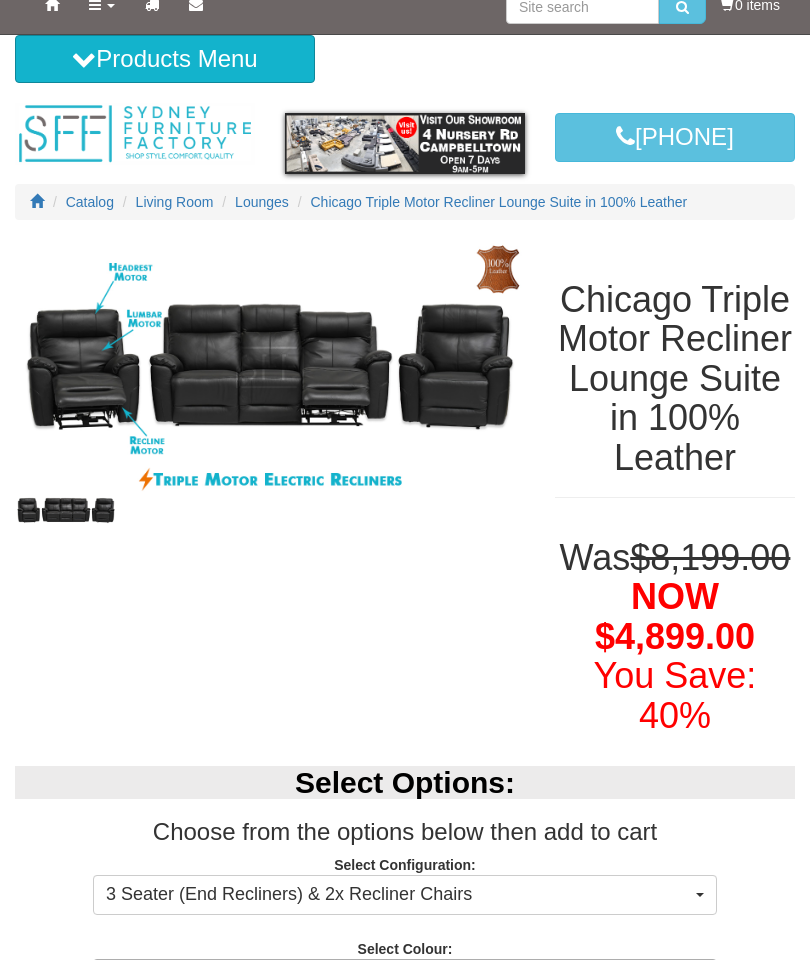 scroll, scrollTop: 0, scrollLeft: 0, axis: both 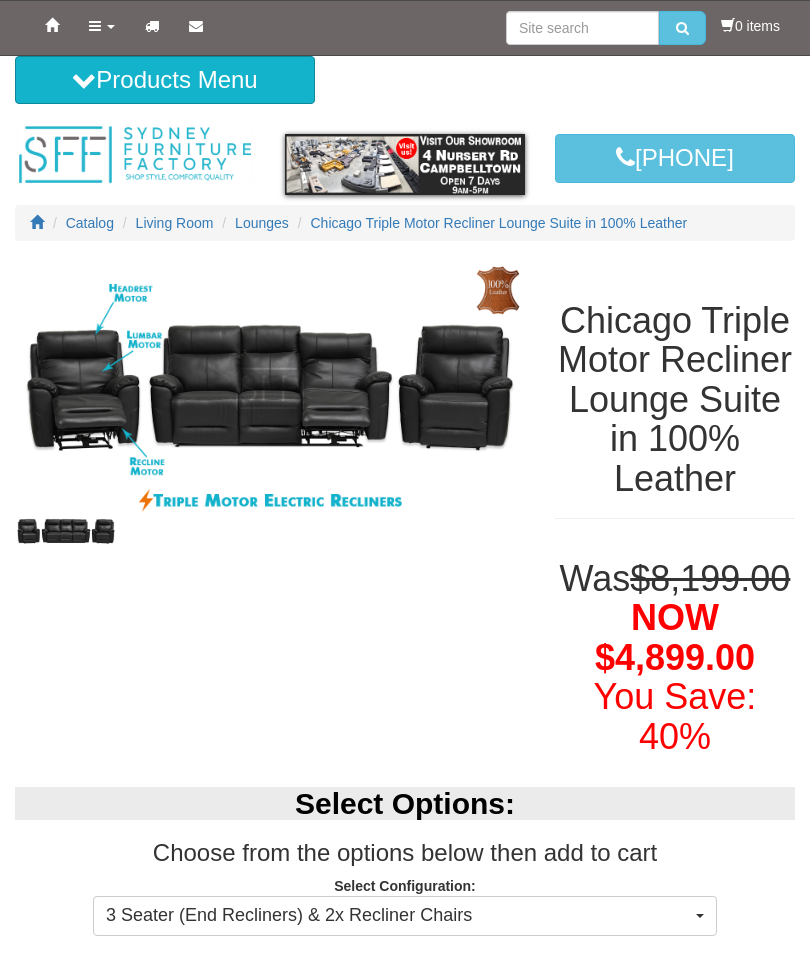 click on "Chicago Triple Motor Recliner Lounge Suite in 100% Leather
Was  $8,199.00   NOW $4,899.00 You Save: 40%
Select Options:
Choose from the options below then add to cart
Select Configuration: 3 Seater (End Recliners) & 2x Recliner Chairs   3 Seater (End Recliners) & 2x Recliner Chairs 2 Seater (Recliners) & 2x Recliner Chairs (-$300.00) 3 Seater (End Recliners) & 2x Recliner Chairs 2 Seater (Recliners) & 2x Recliner Chairs (-$300.00)
Select Colour:  100% Leather Mocha    100% Leather Cement  100% Leather Pacific Blue  100% Leather Mocha  100% Leather Black (As Pictured)  100% Leather Light Grey 100% Leather Cement 100% Leather Pacific Blue 100% Leather Mocha 100% Leather Black (As Pictured) 100% Leather Light Grey
Add to Cart
Ask A Question
About the Chicago:
Brand New Stock is Available now." at bounding box center (405, 1785) 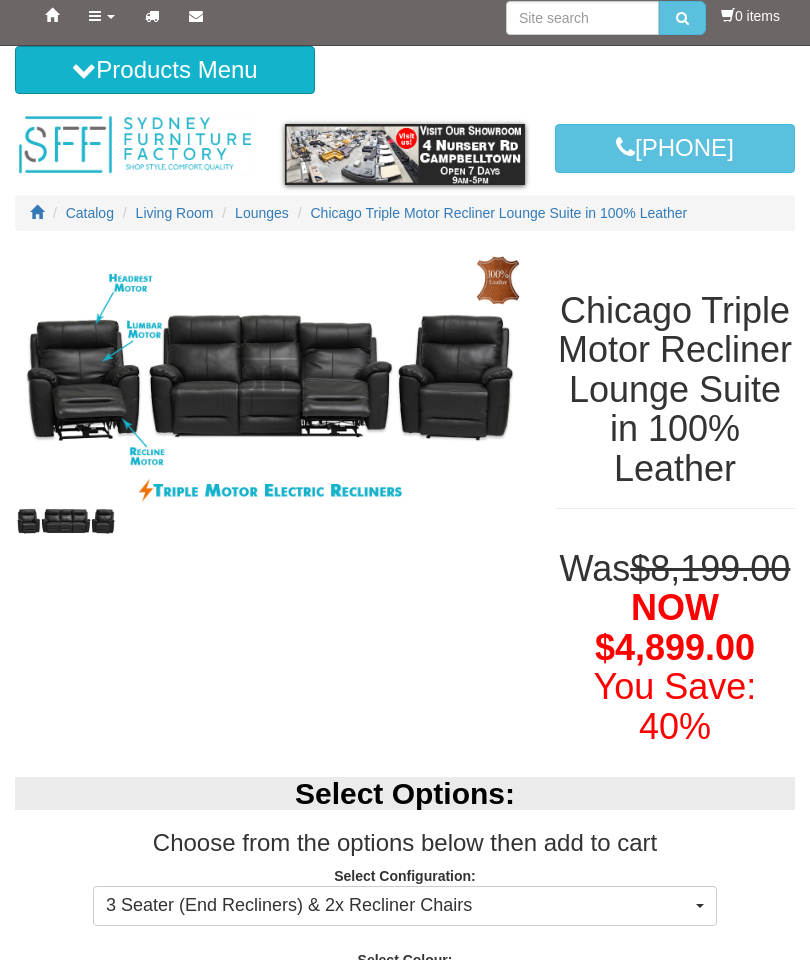 scroll, scrollTop: 130, scrollLeft: 0, axis: vertical 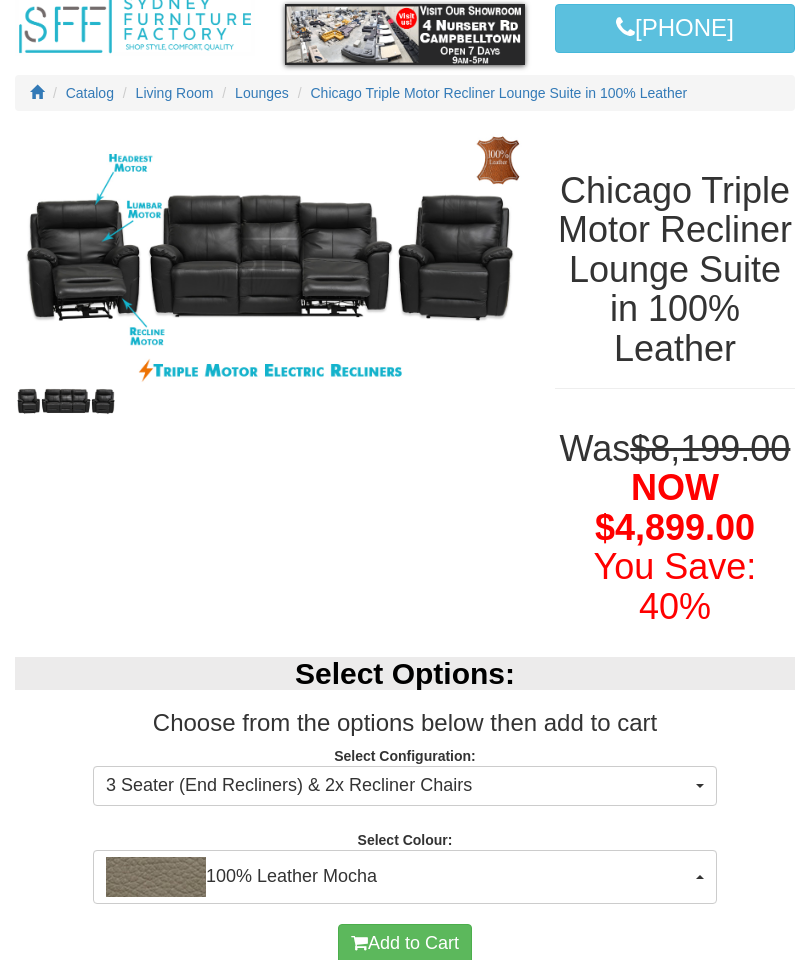 click at bounding box center [156, 877] 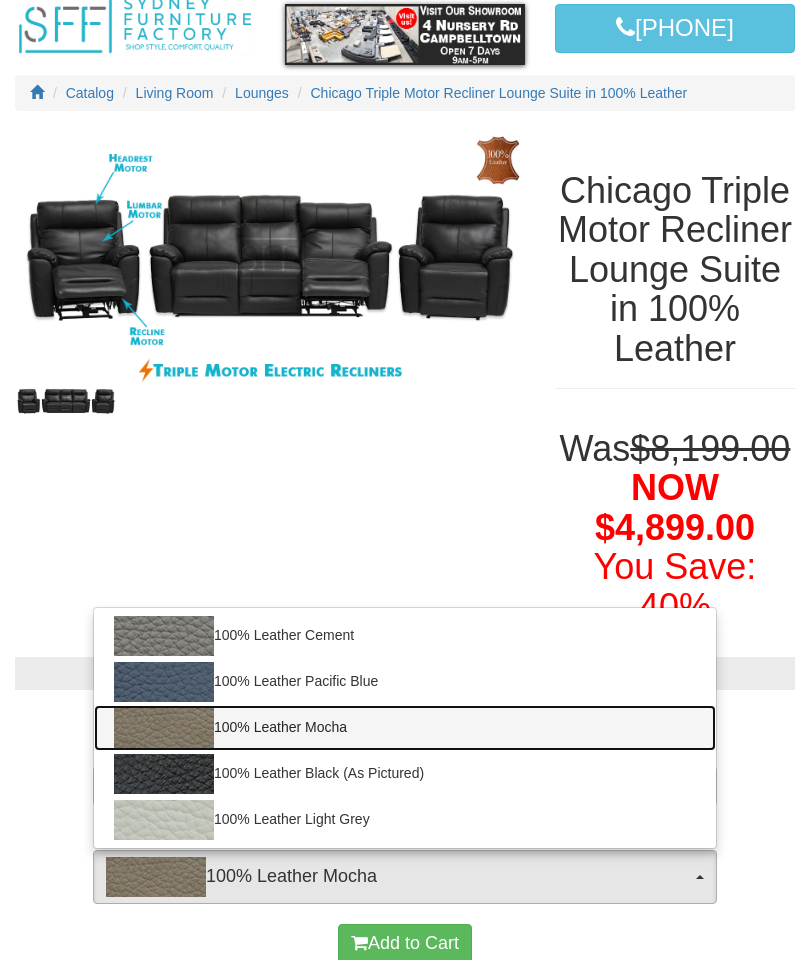 click at bounding box center [164, 728] 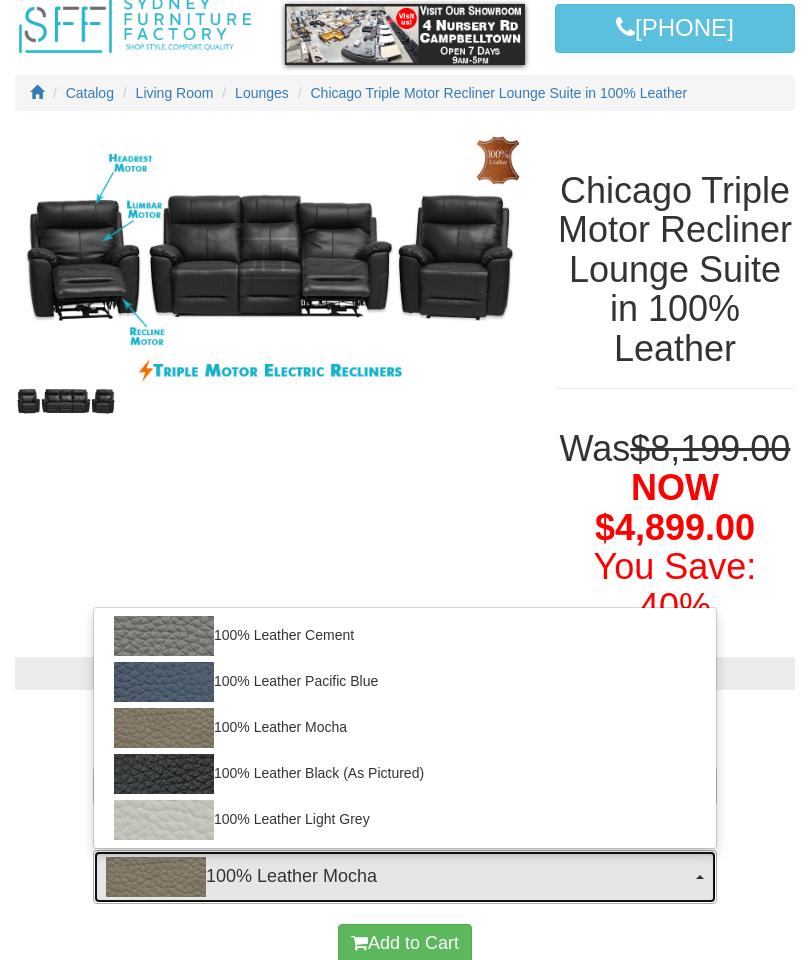 select on "1939" 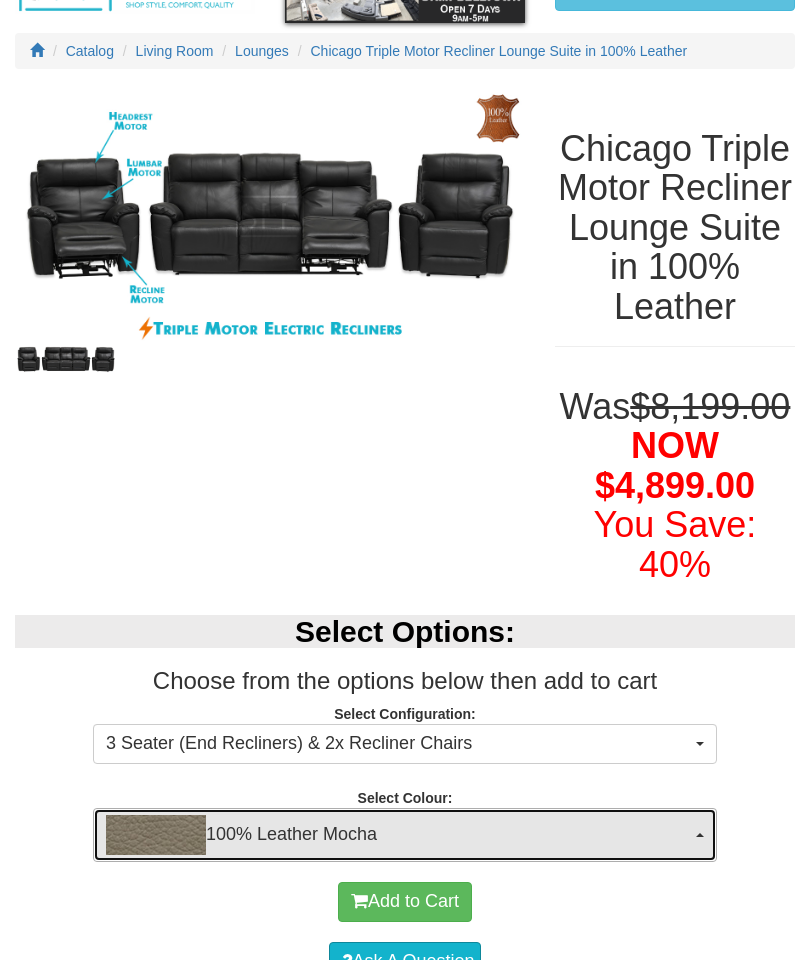 scroll, scrollTop: 0, scrollLeft: 0, axis: both 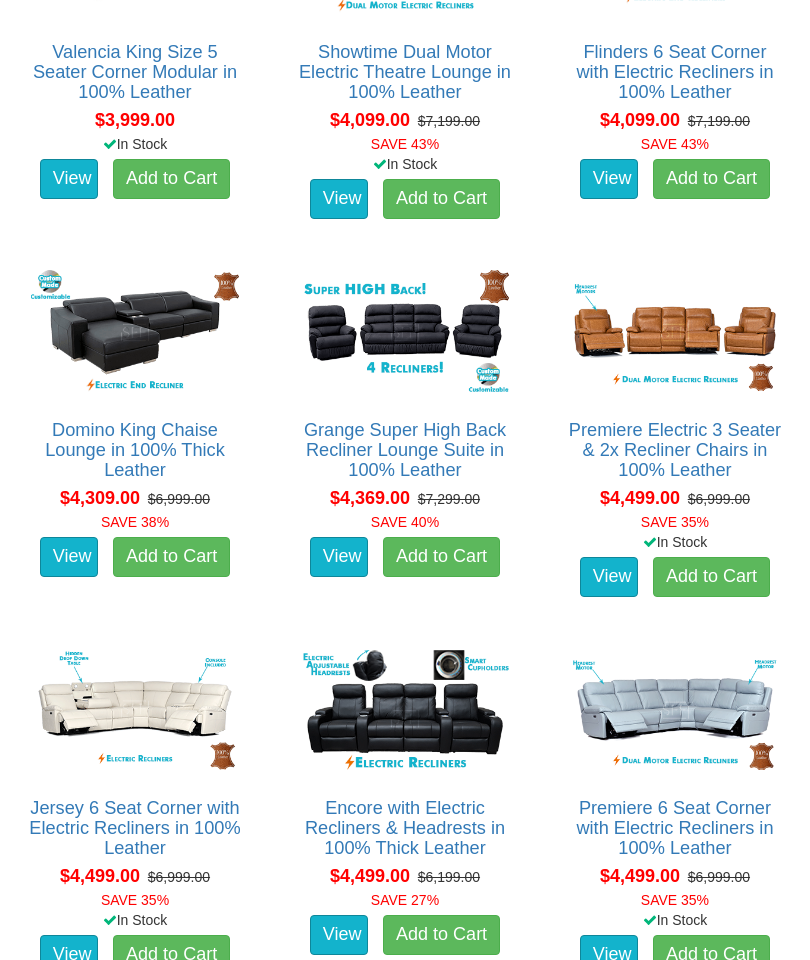 click on "$4,499.00    $6,999.00 SAVE 35%" at bounding box center (675, 508) 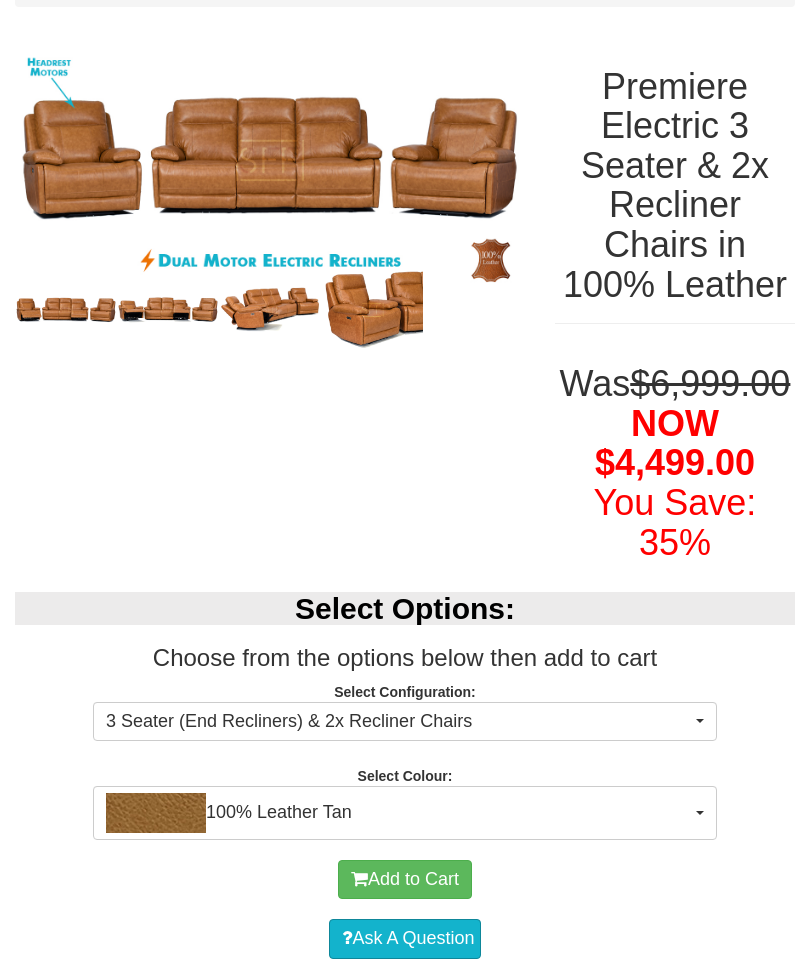 scroll, scrollTop: 254, scrollLeft: 0, axis: vertical 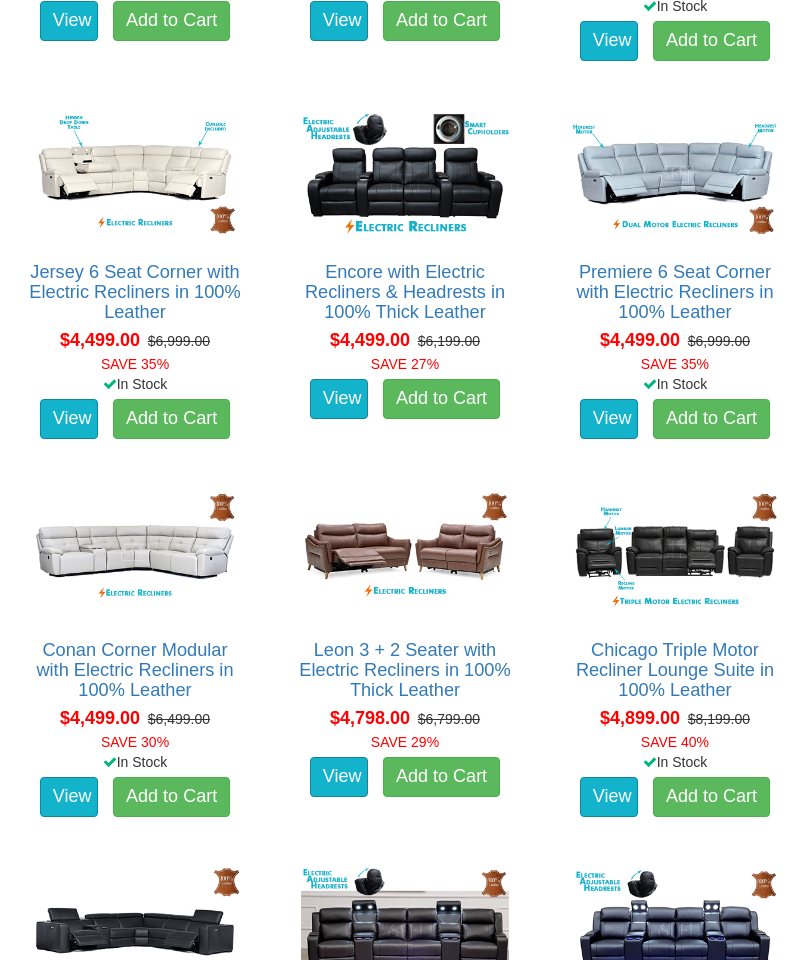 click on "View" at bounding box center [609, 797] 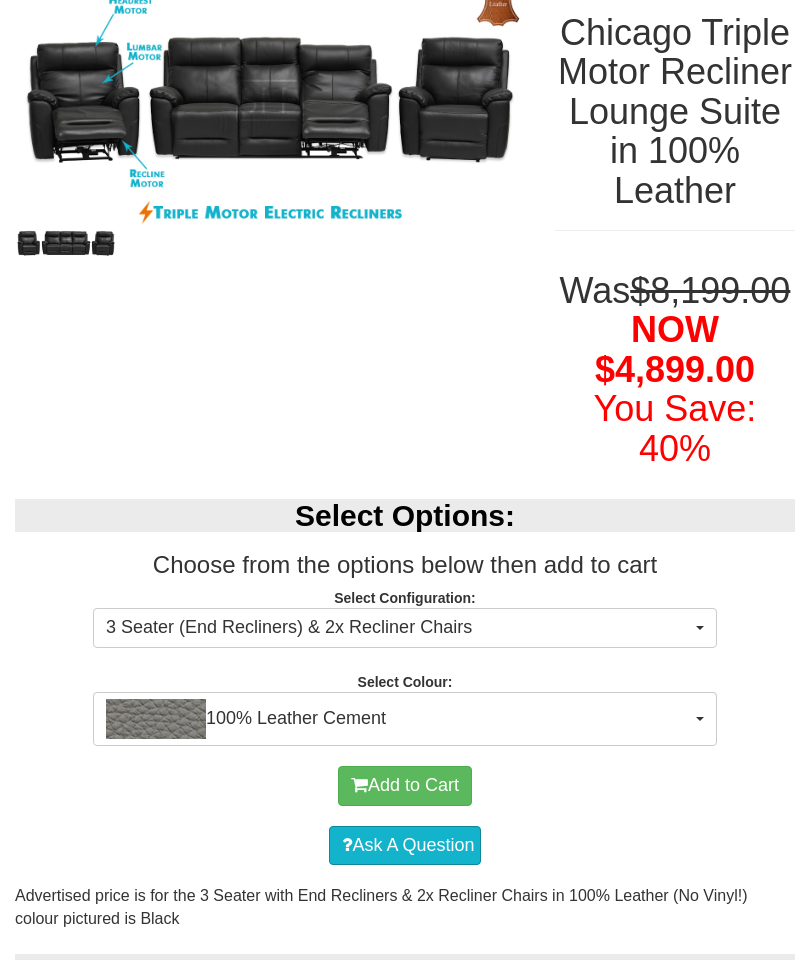 scroll, scrollTop: 291, scrollLeft: 0, axis: vertical 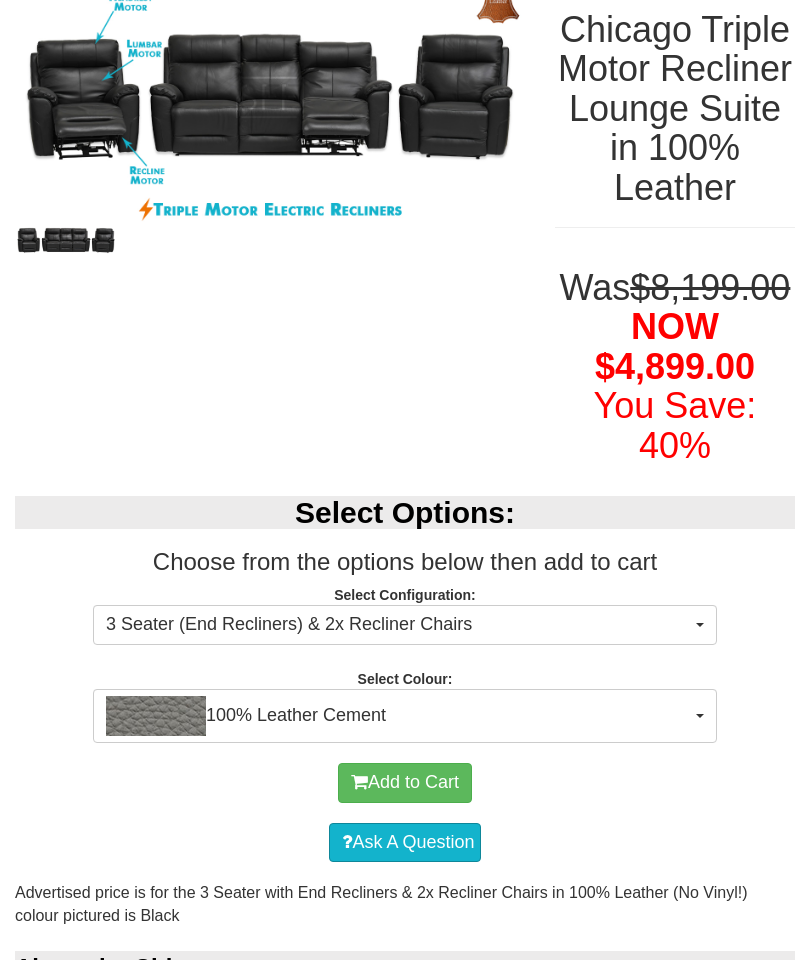 click on "100% Leather Cement" at bounding box center (398, 716) 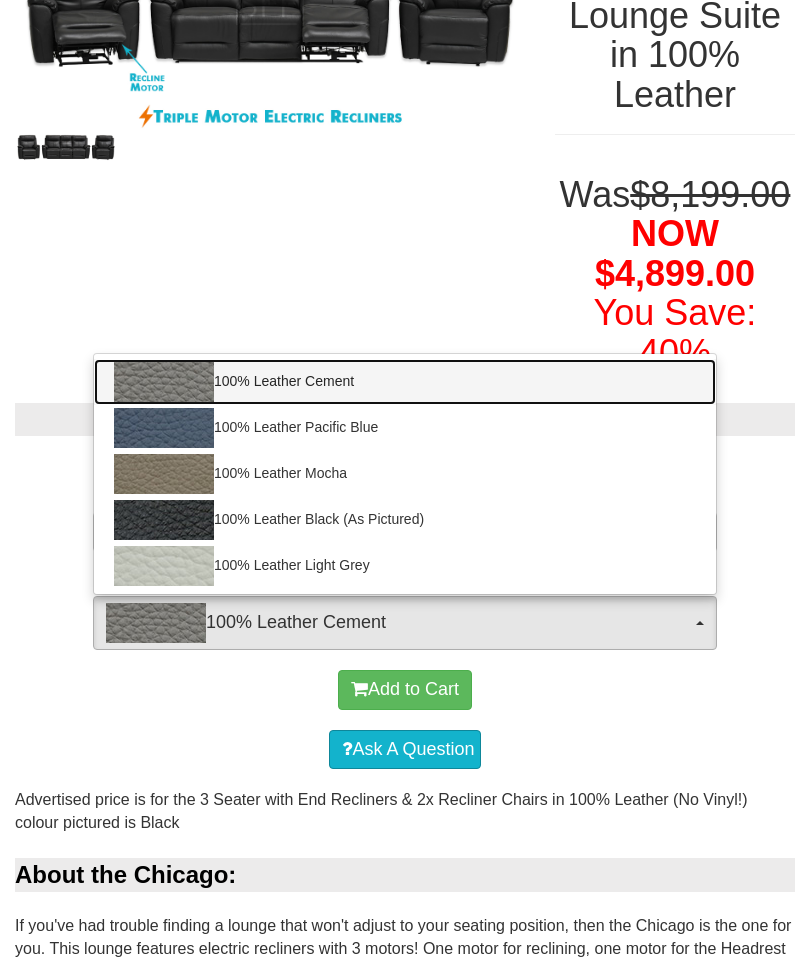 scroll, scrollTop: 0, scrollLeft: 0, axis: both 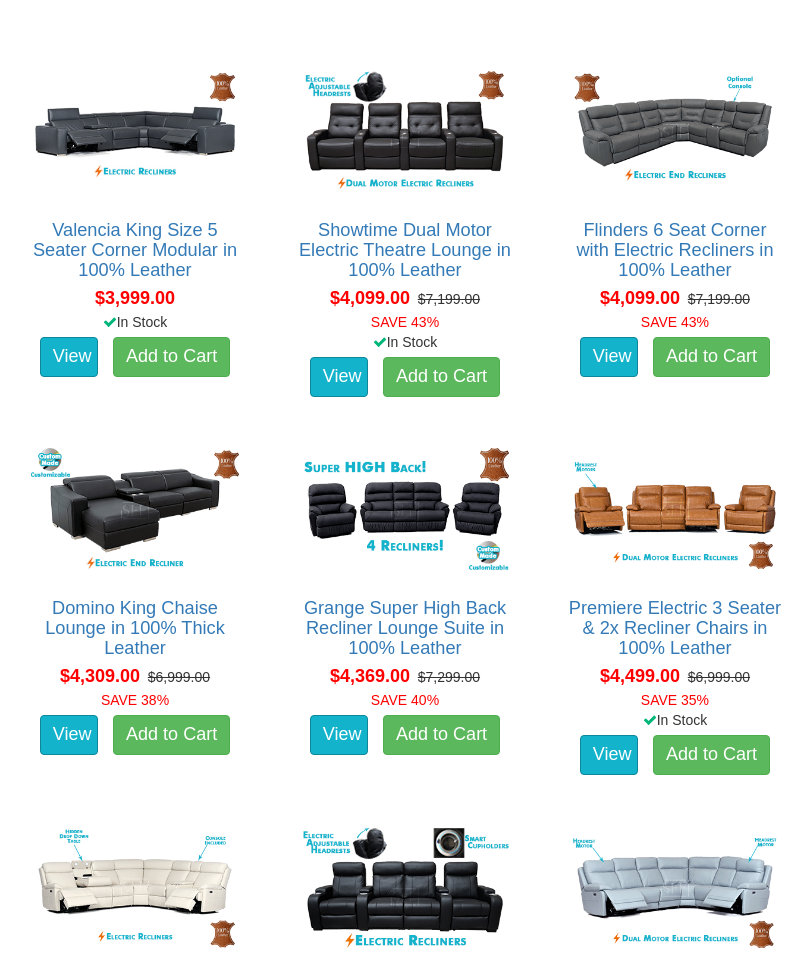 click on "$4,499.00    $6,999.00 SAVE 35%" at bounding box center (675, 686) 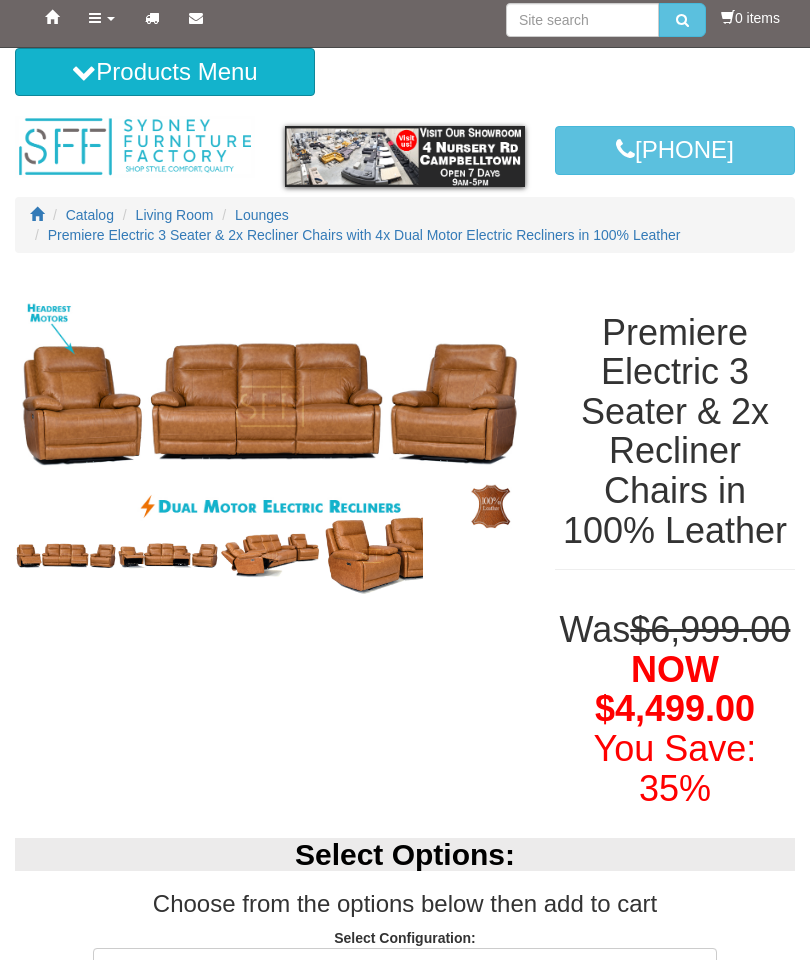 scroll, scrollTop: 0, scrollLeft: 0, axis: both 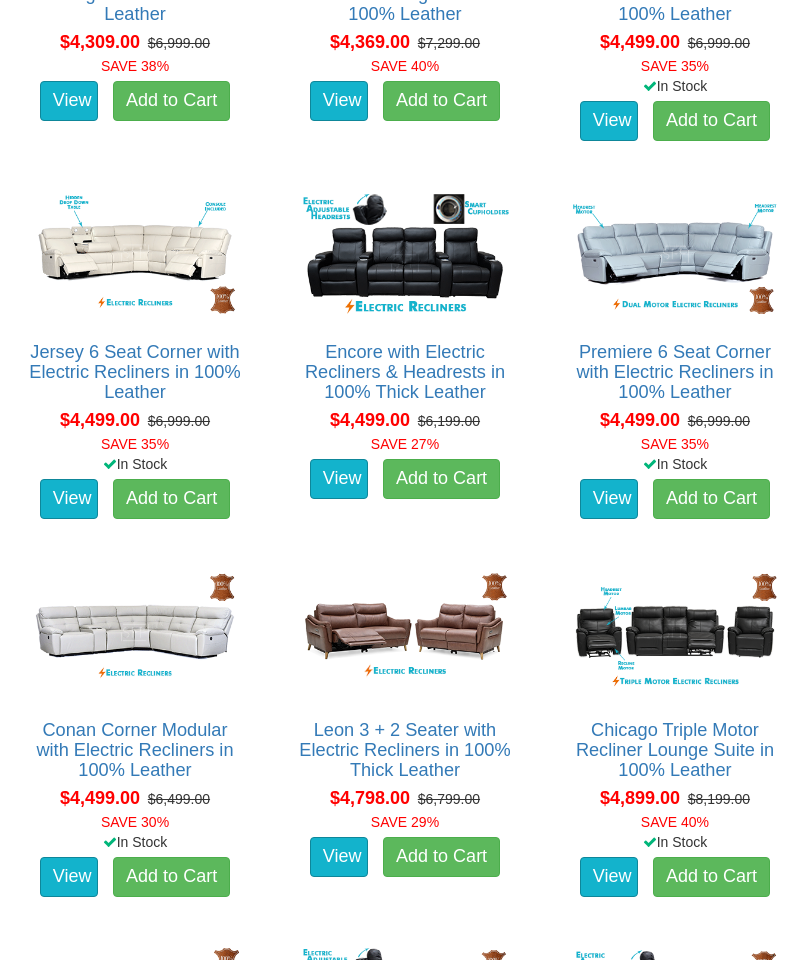 click on "$4,899.00    $8,199.00 SAVE 40%" at bounding box center [675, 808] 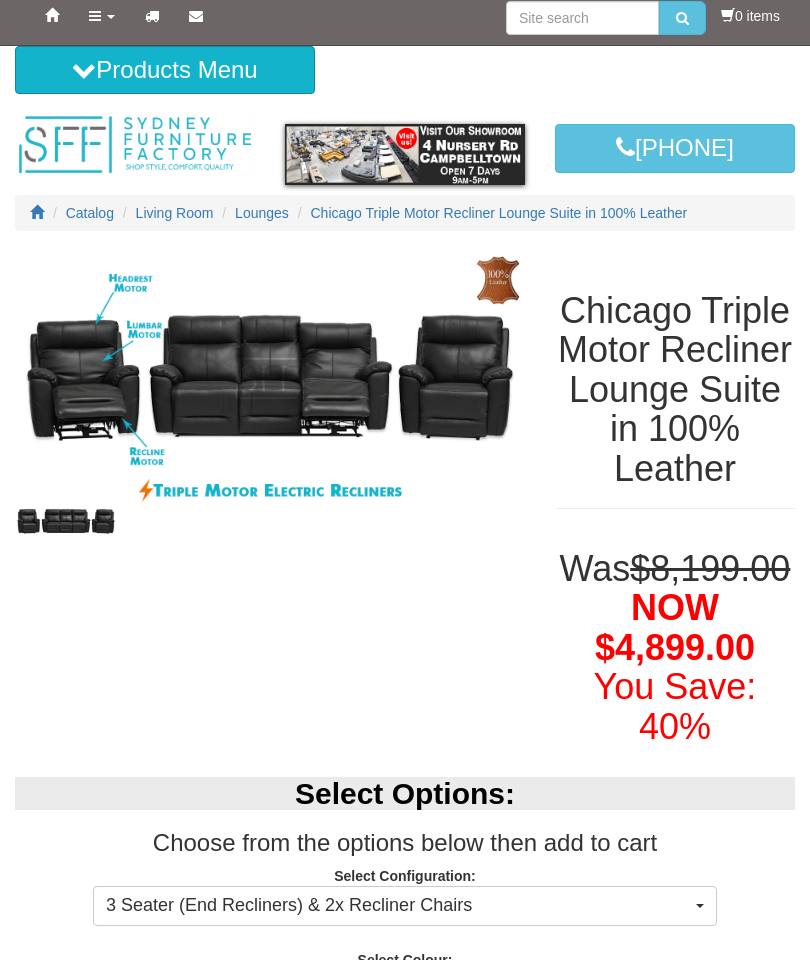 scroll, scrollTop: 0, scrollLeft: 0, axis: both 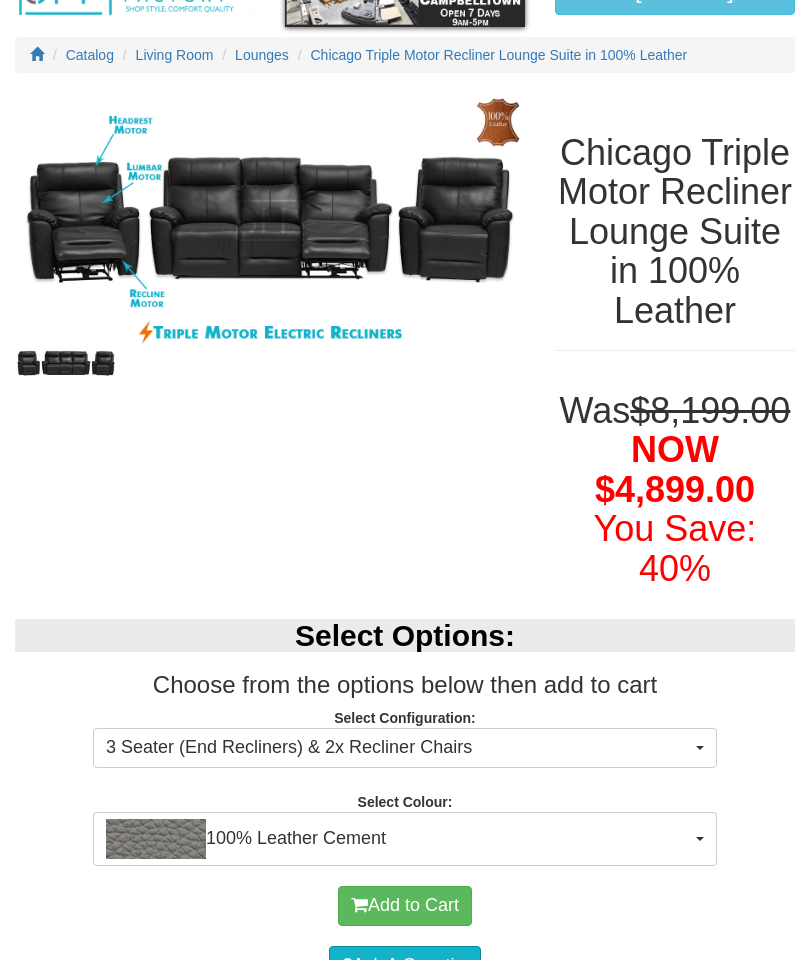 click on "100% Leather Cement" at bounding box center (398, 839) 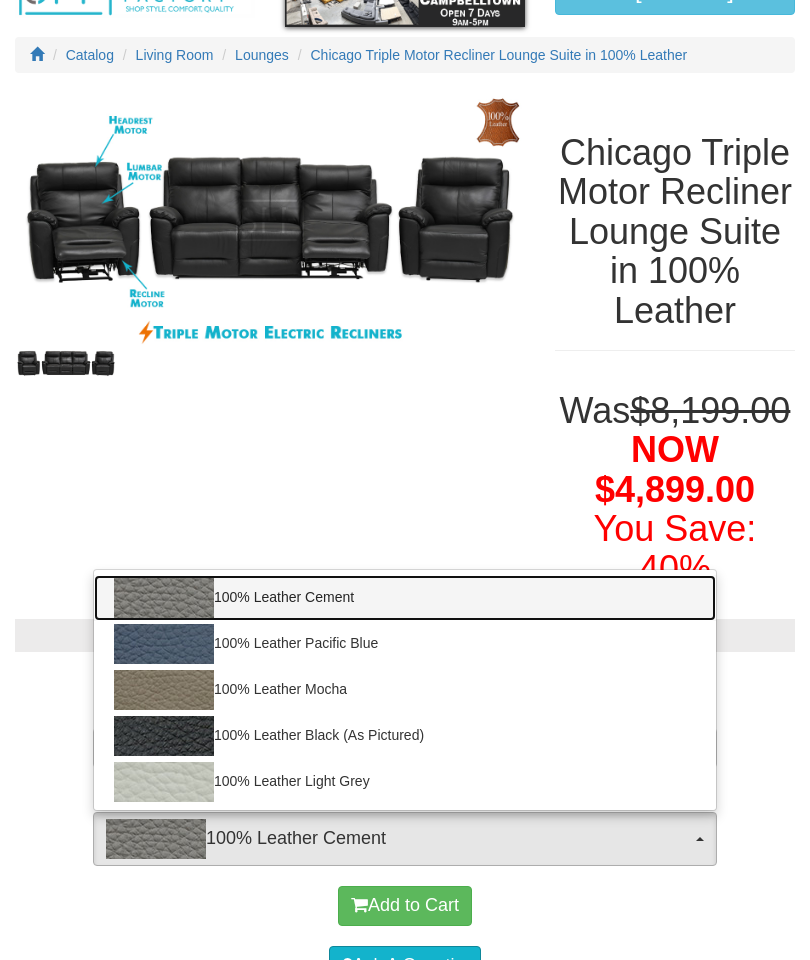 scroll, scrollTop: 0, scrollLeft: 0, axis: both 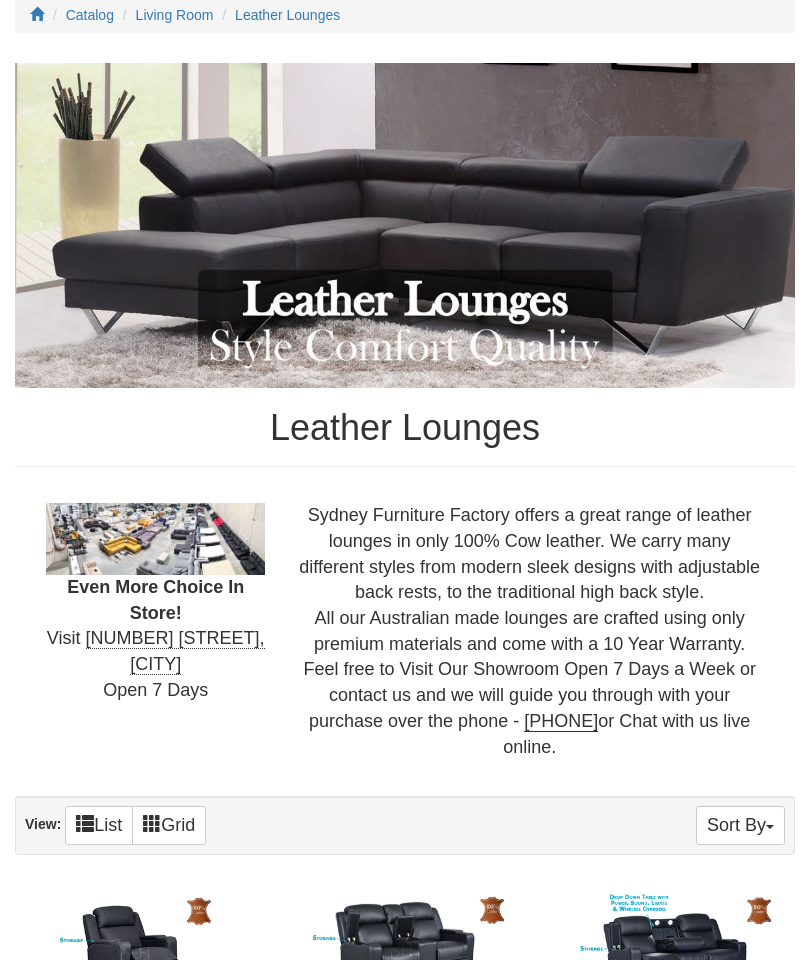 click at bounding box center (405, 225) 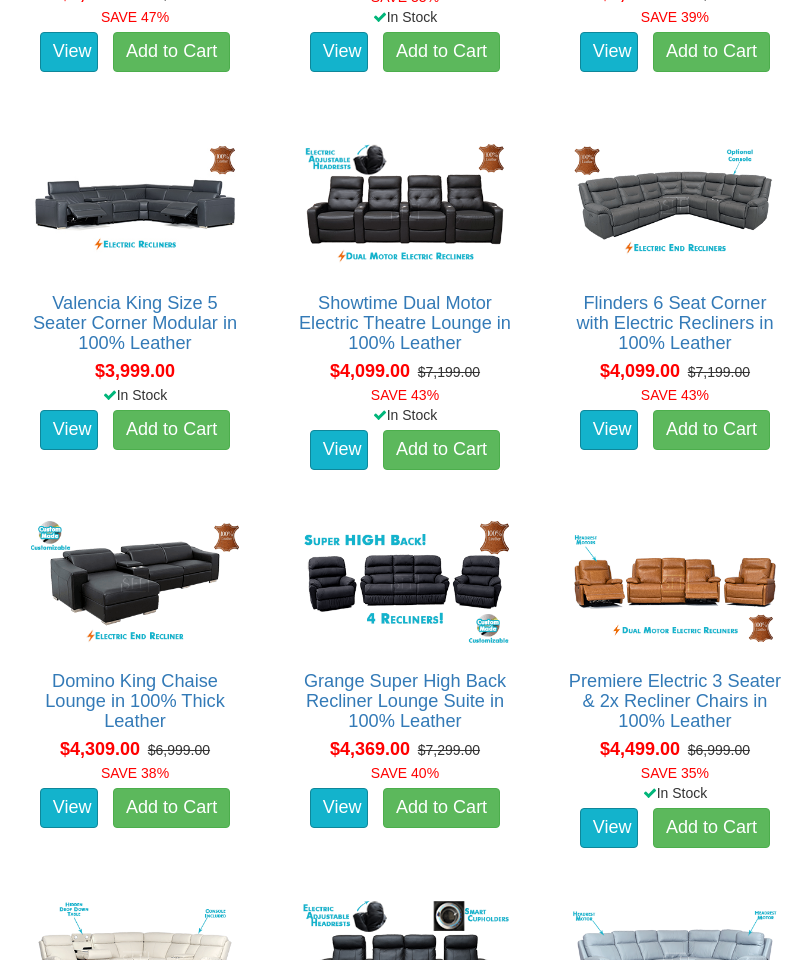 scroll, scrollTop: 2473, scrollLeft: 0, axis: vertical 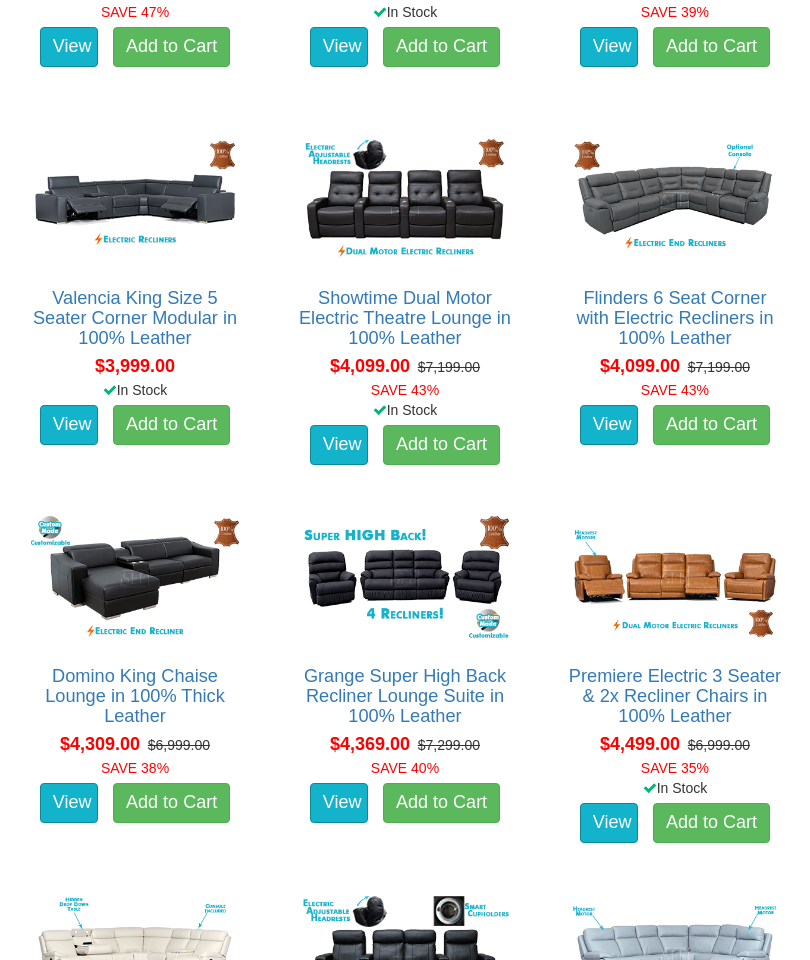 click at bounding box center [675, 578] 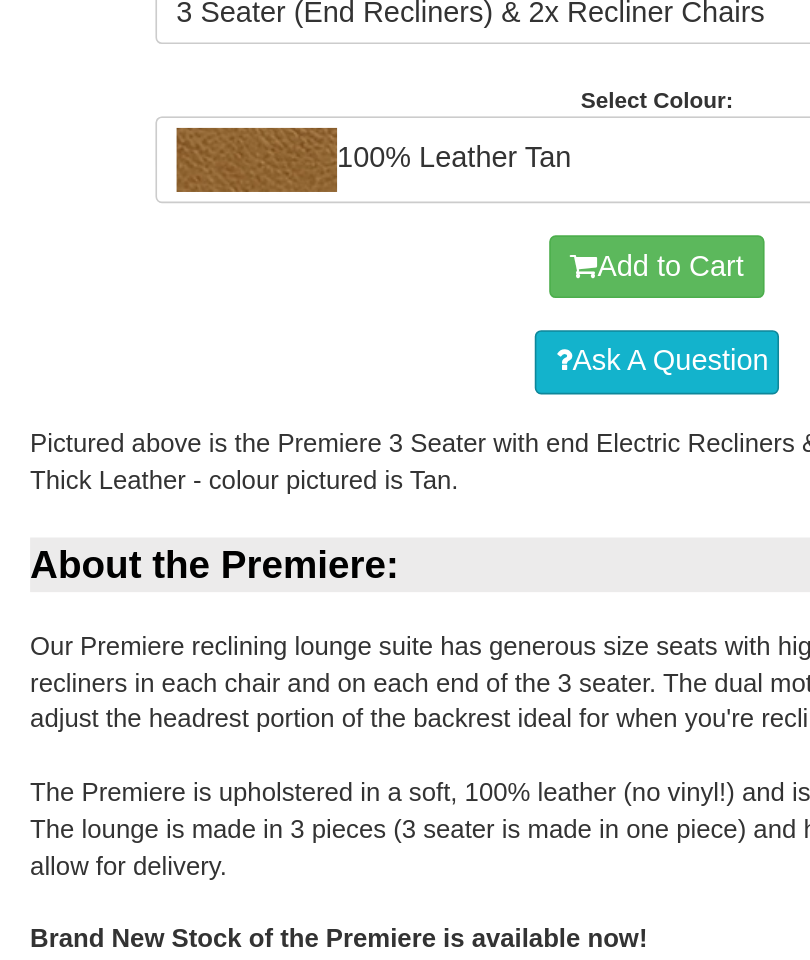 scroll, scrollTop: 948, scrollLeft: 0, axis: vertical 